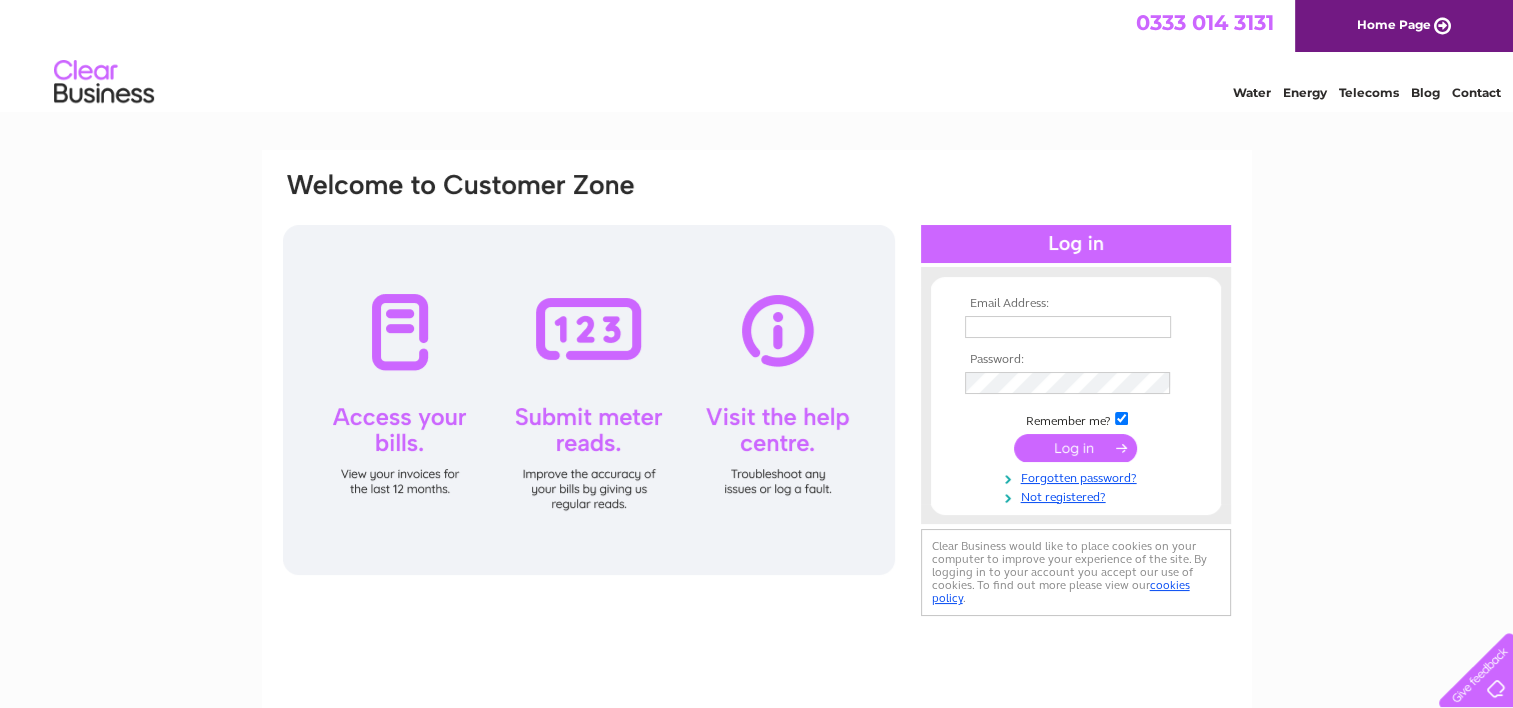 scroll, scrollTop: 0, scrollLeft: 0, axis: both 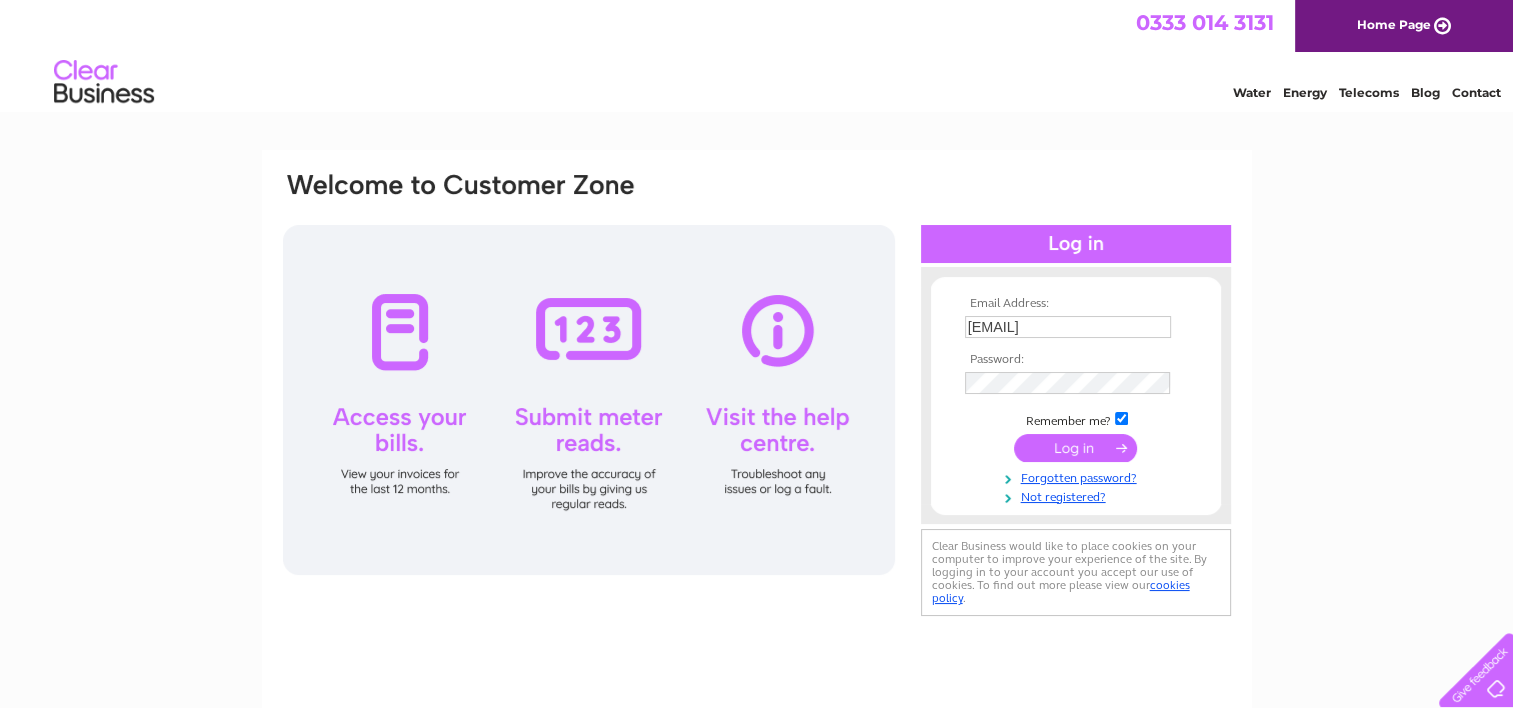 click at bounding box center [1075, 448] 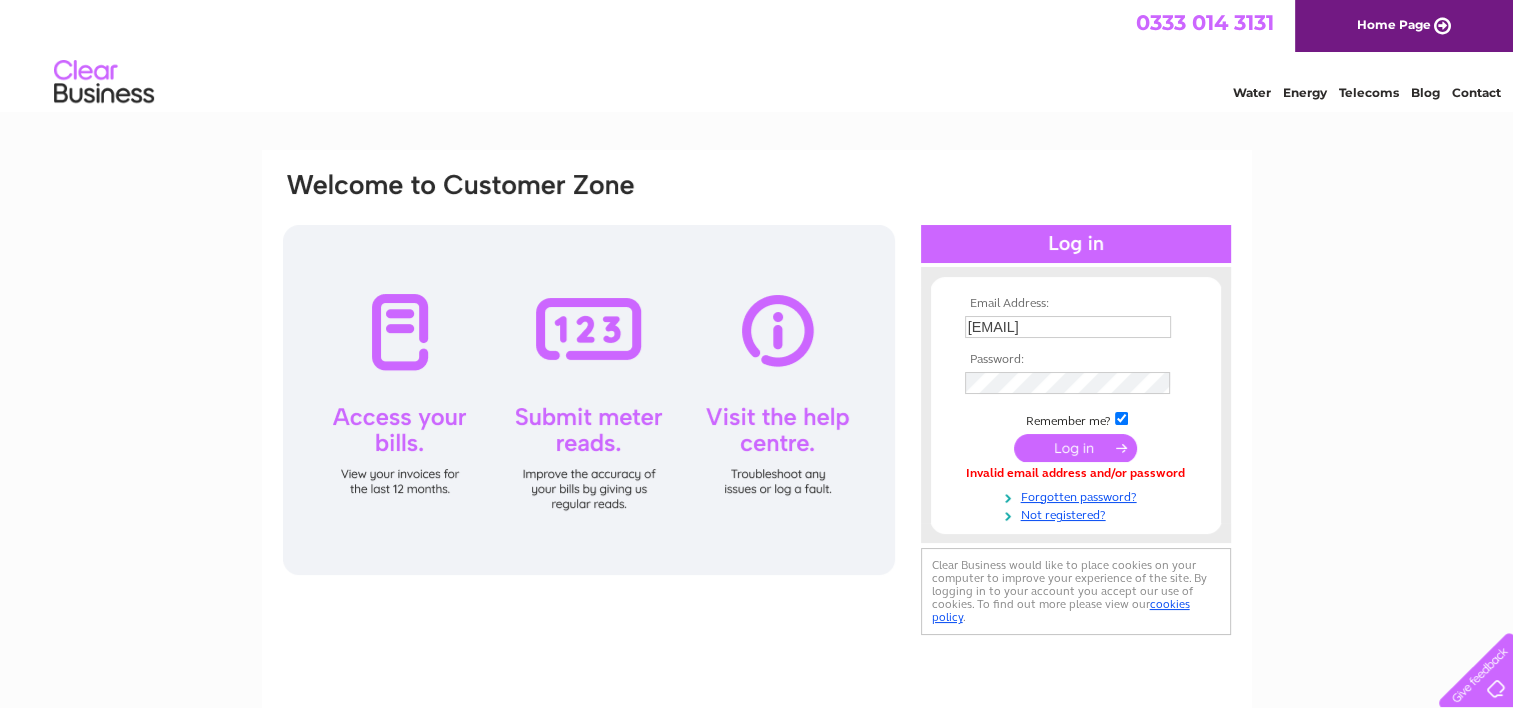 scroll, scrollTop: 0, scrollLeft: 0, axis: both 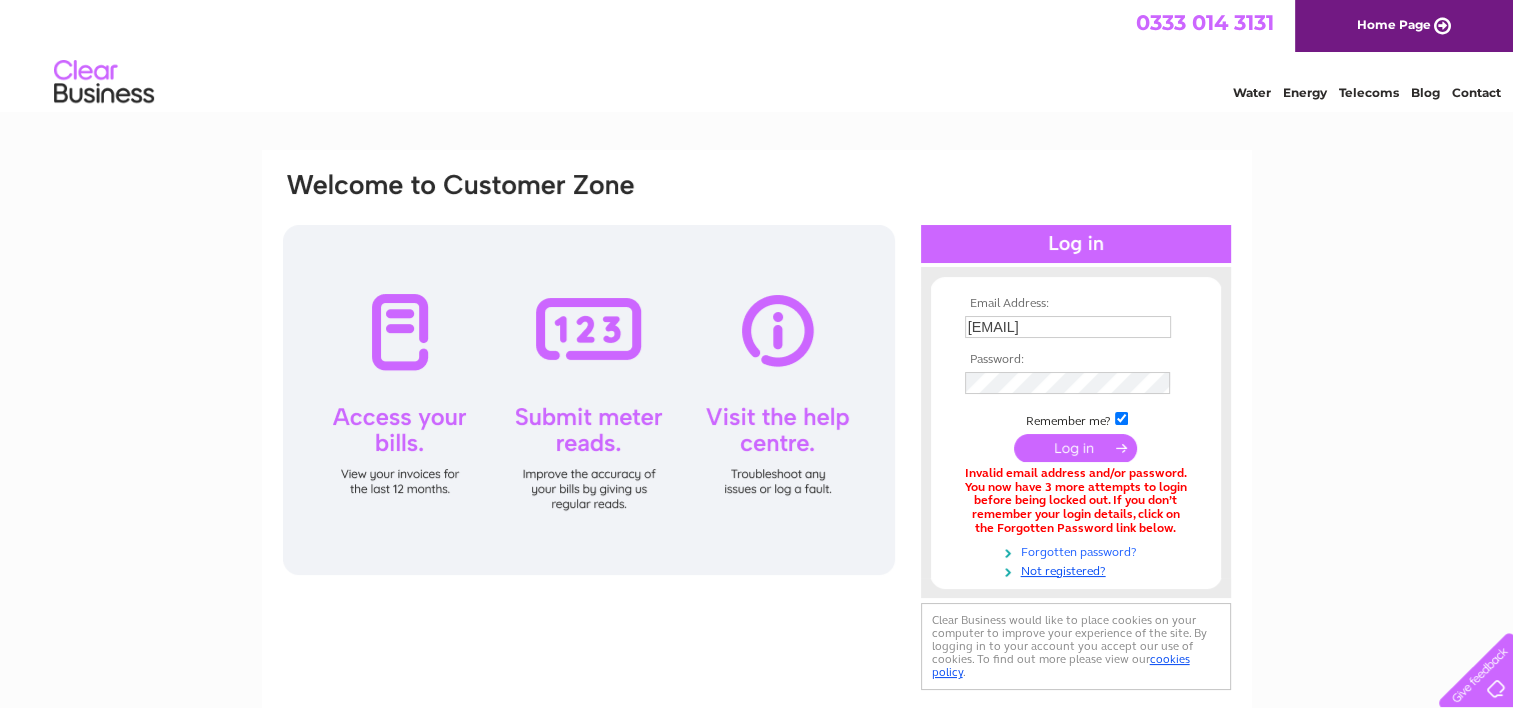 click on "Forgotten password?" at bounding box center (1078, 550) 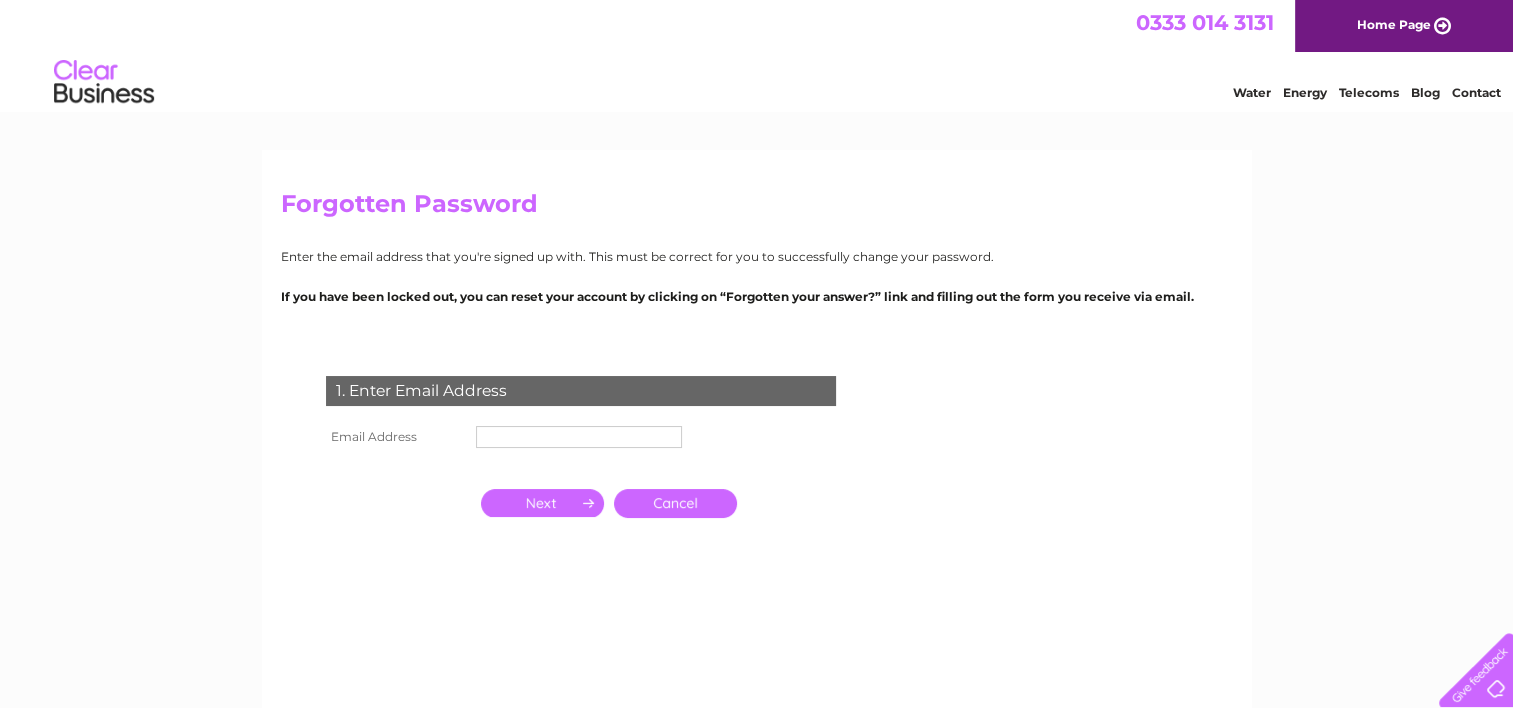 scroll, scrollTop: 0, scrollLeft: 0, axis: both 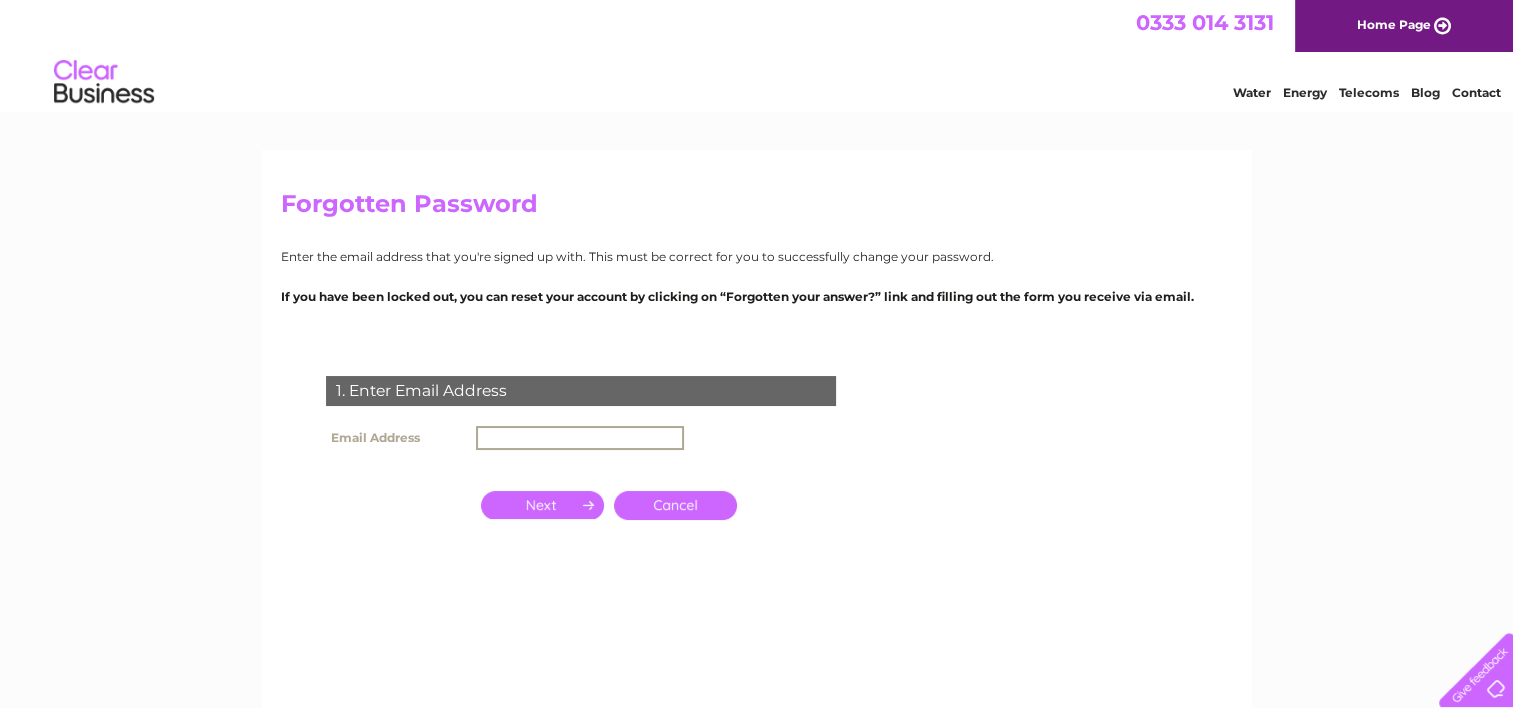 type on "barbaramerriman@outlook.com" 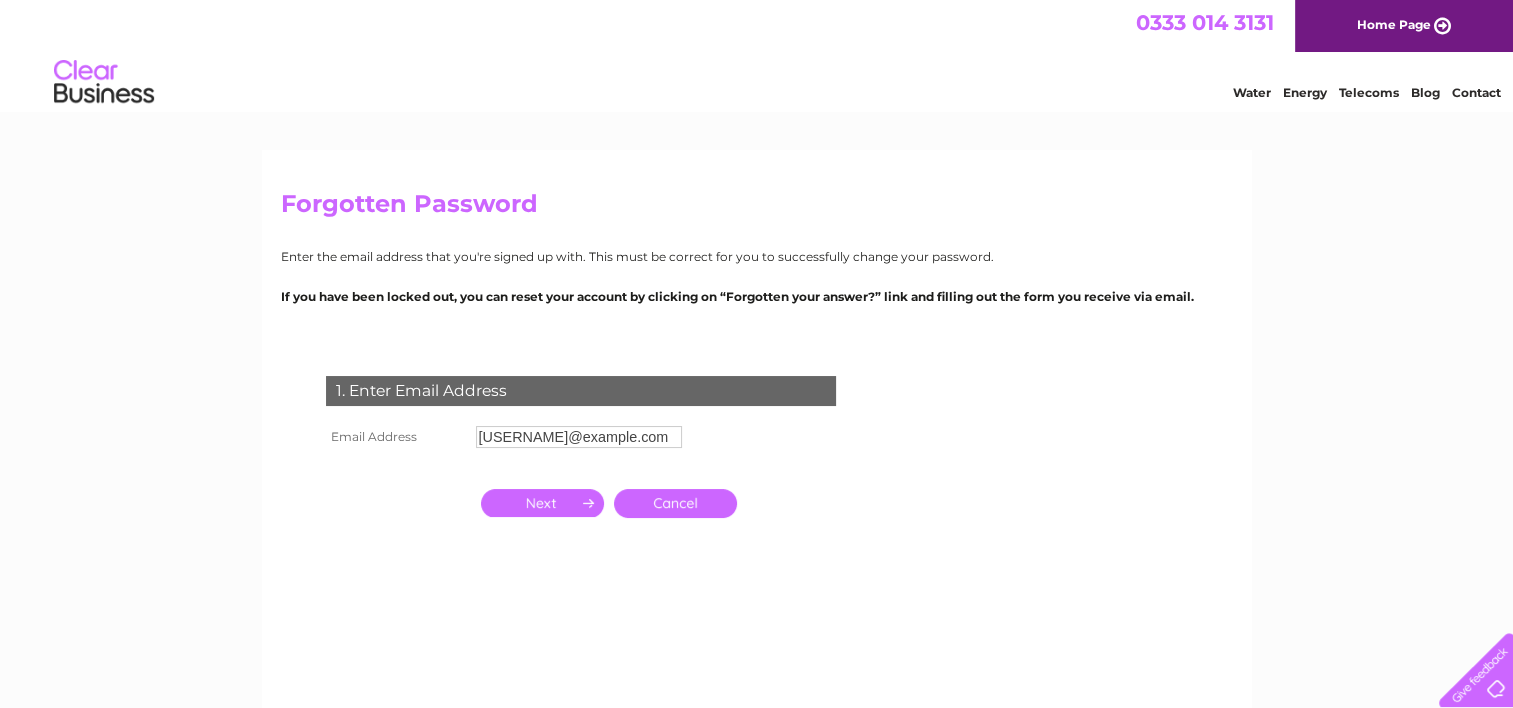 click at bounding box center (542, 503) 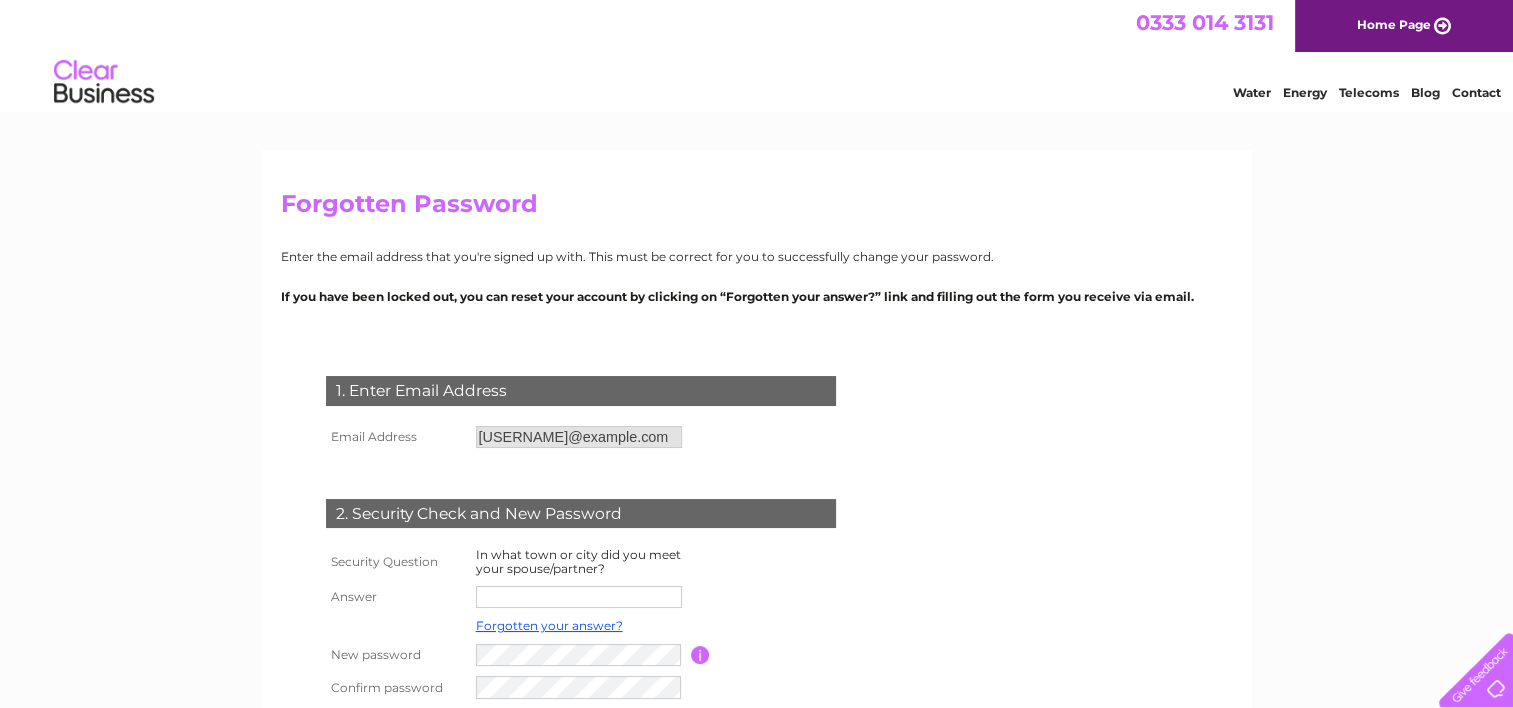 click on "2. Security Check and New Password" at bounding box center (581, 511) 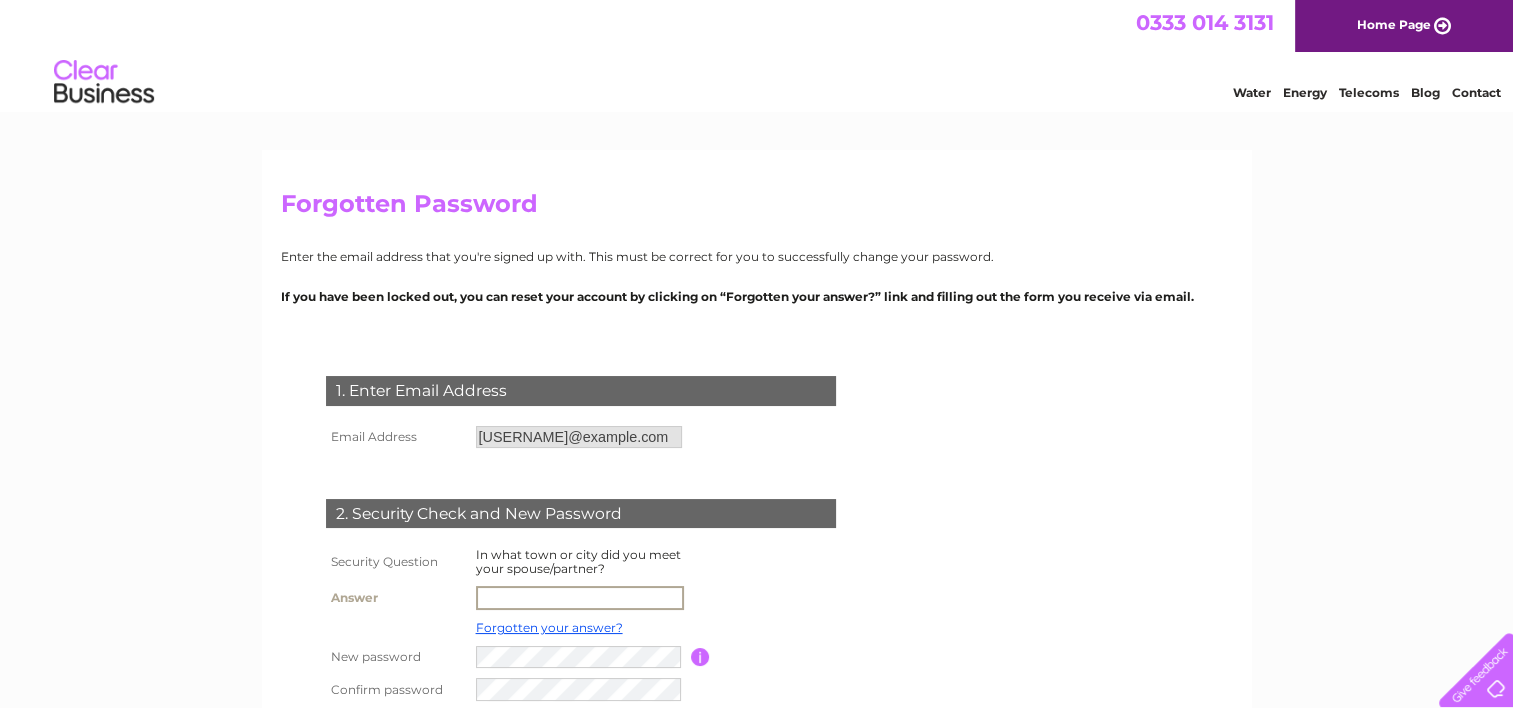 click at bounding box center [580, 598] 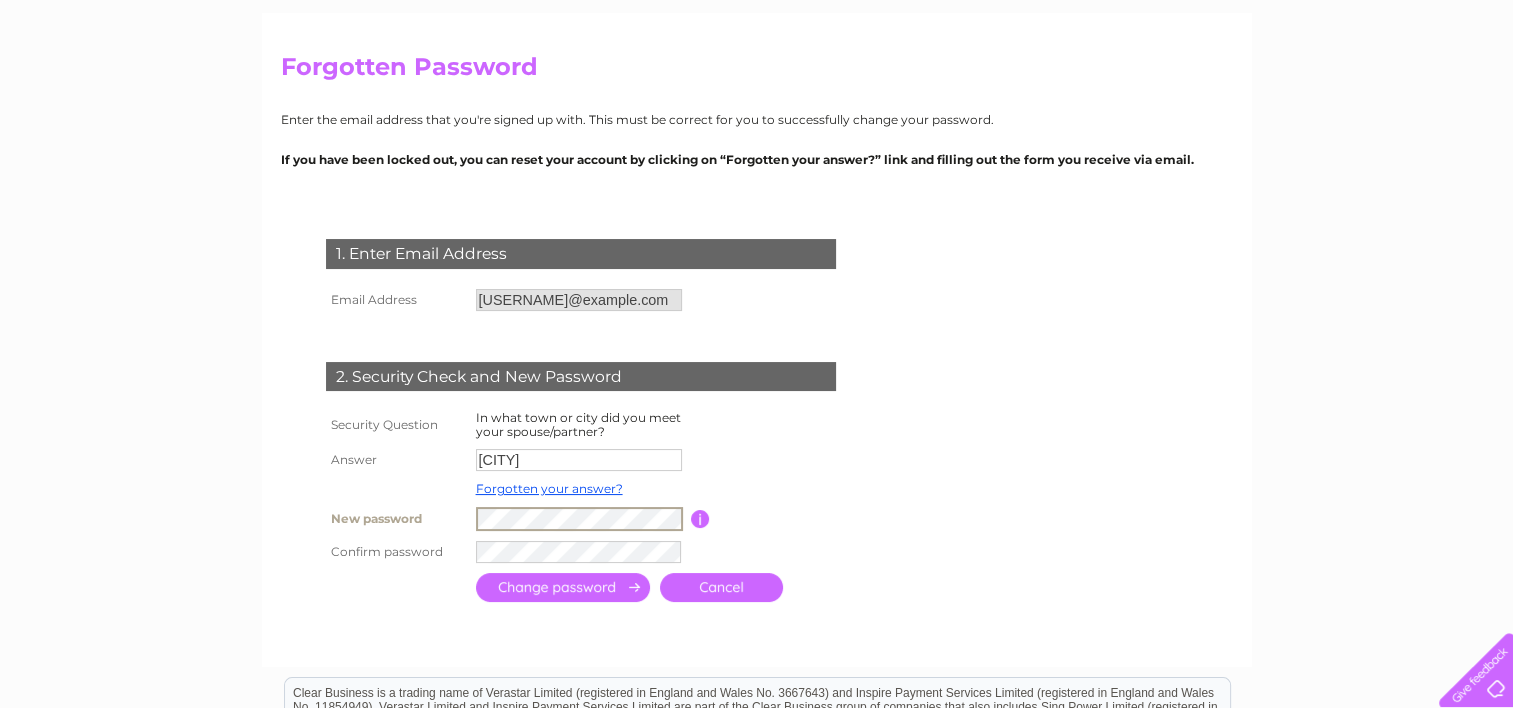 scroll, scrollTop: 143, scrollLeft: 0, axis: vertical 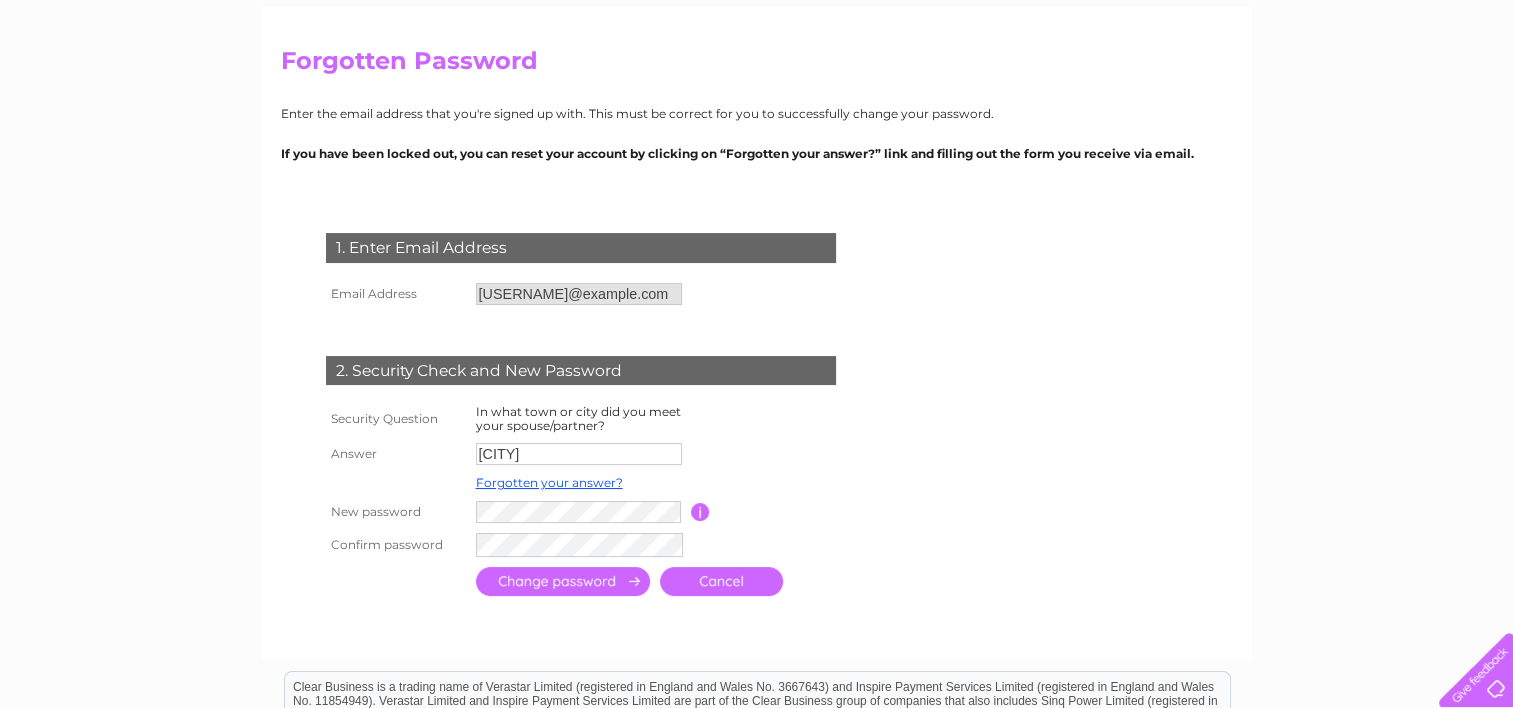 click at bounding box center (563, 581) 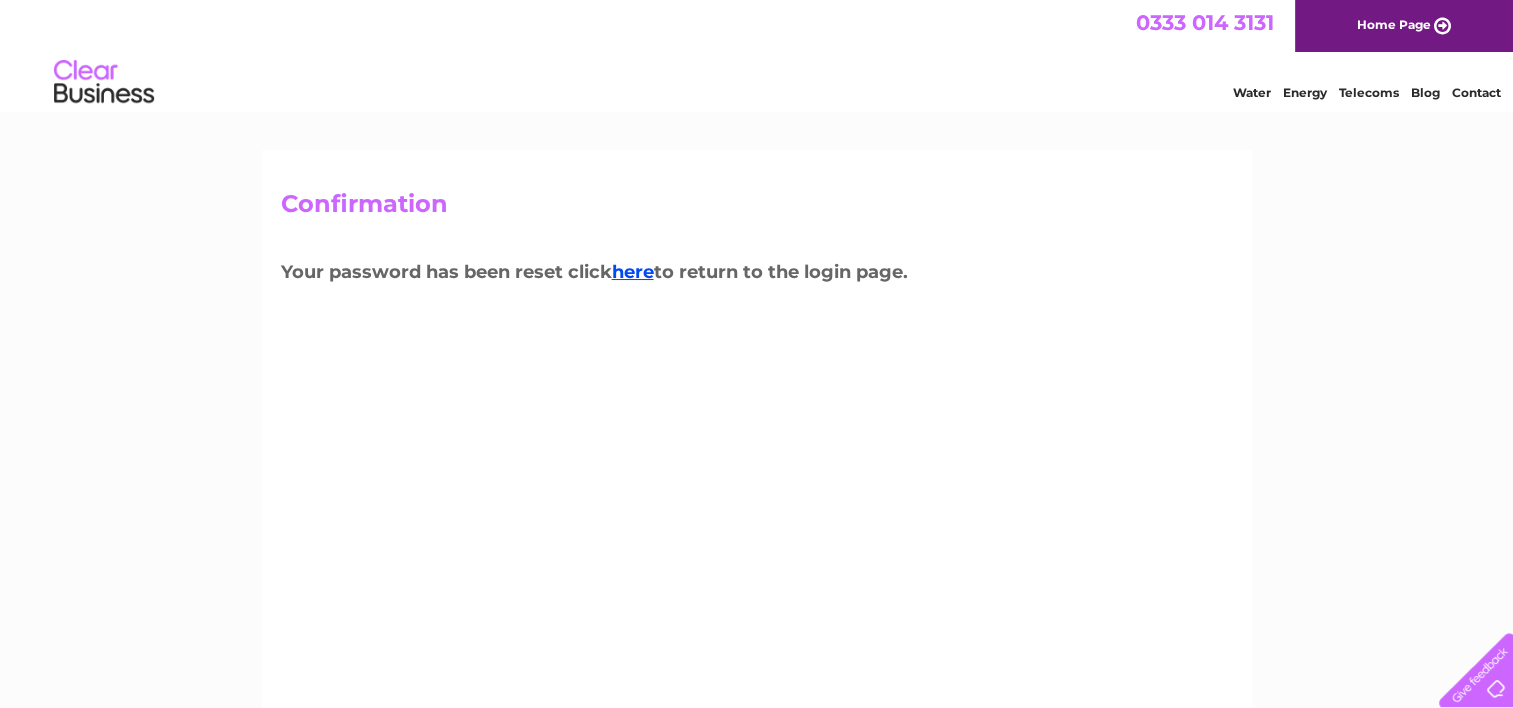 scroll, scrollTop: 0, scrollLeft: 0, axis: both 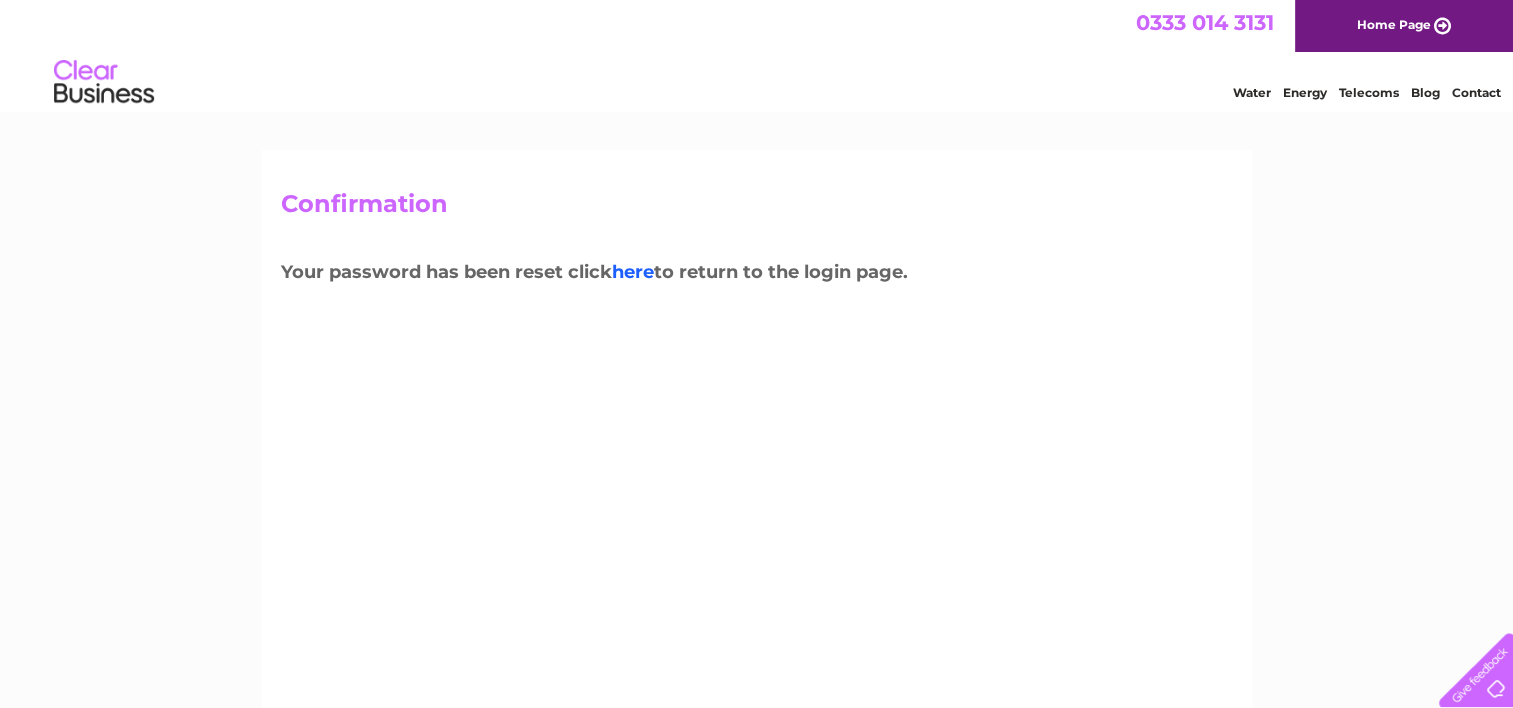 click on "here" at bounding box center [633, 272] 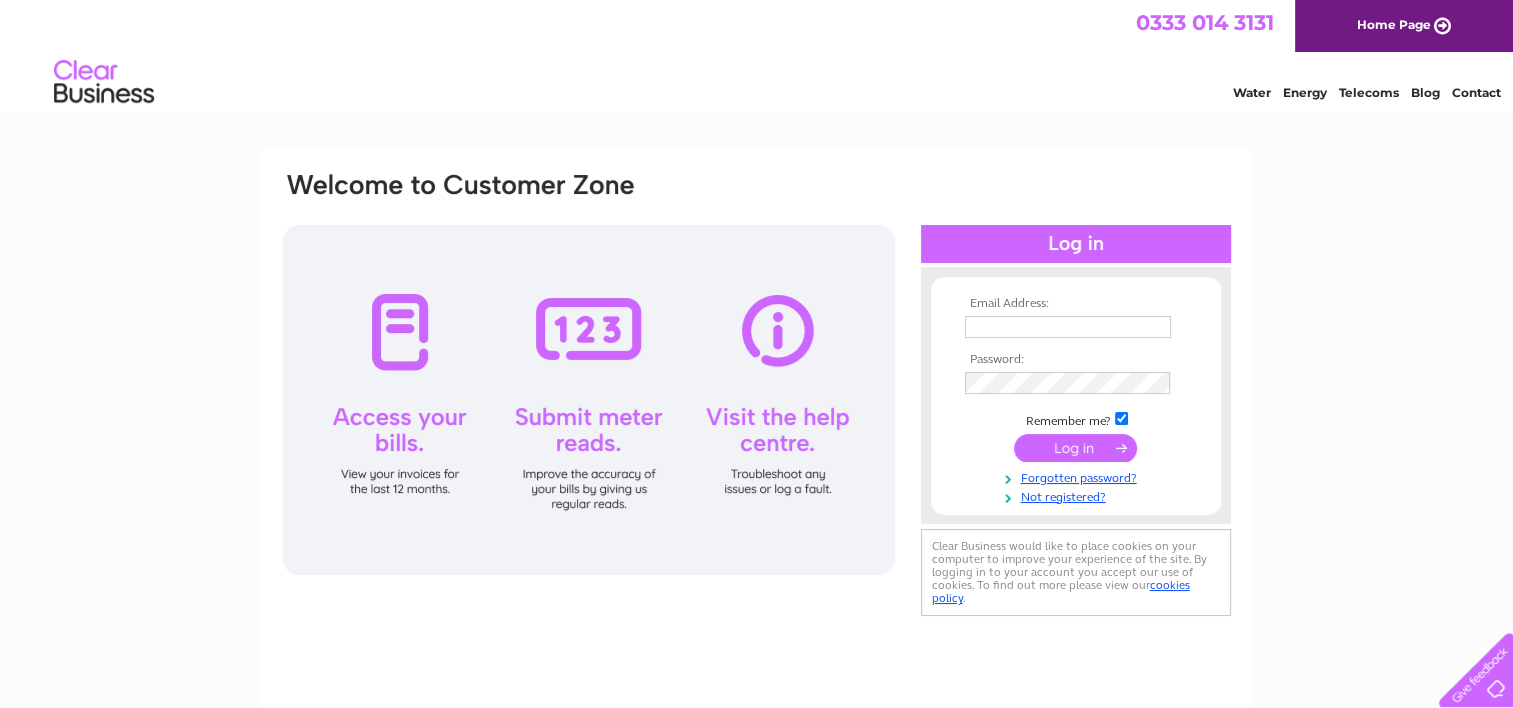 scroll, scrollTop: 0, scrollLeft: 0, axis: both 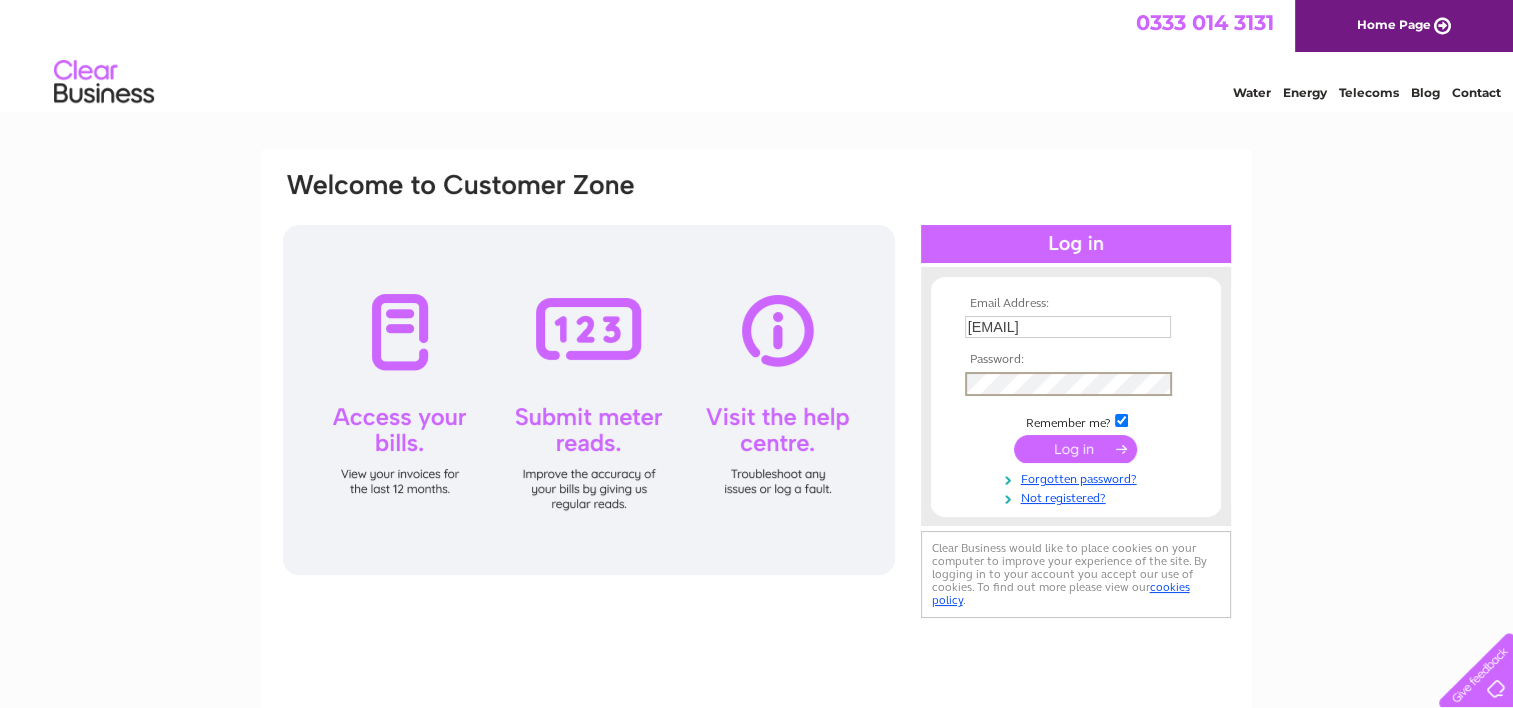 click at bounding box center (1075, 449) 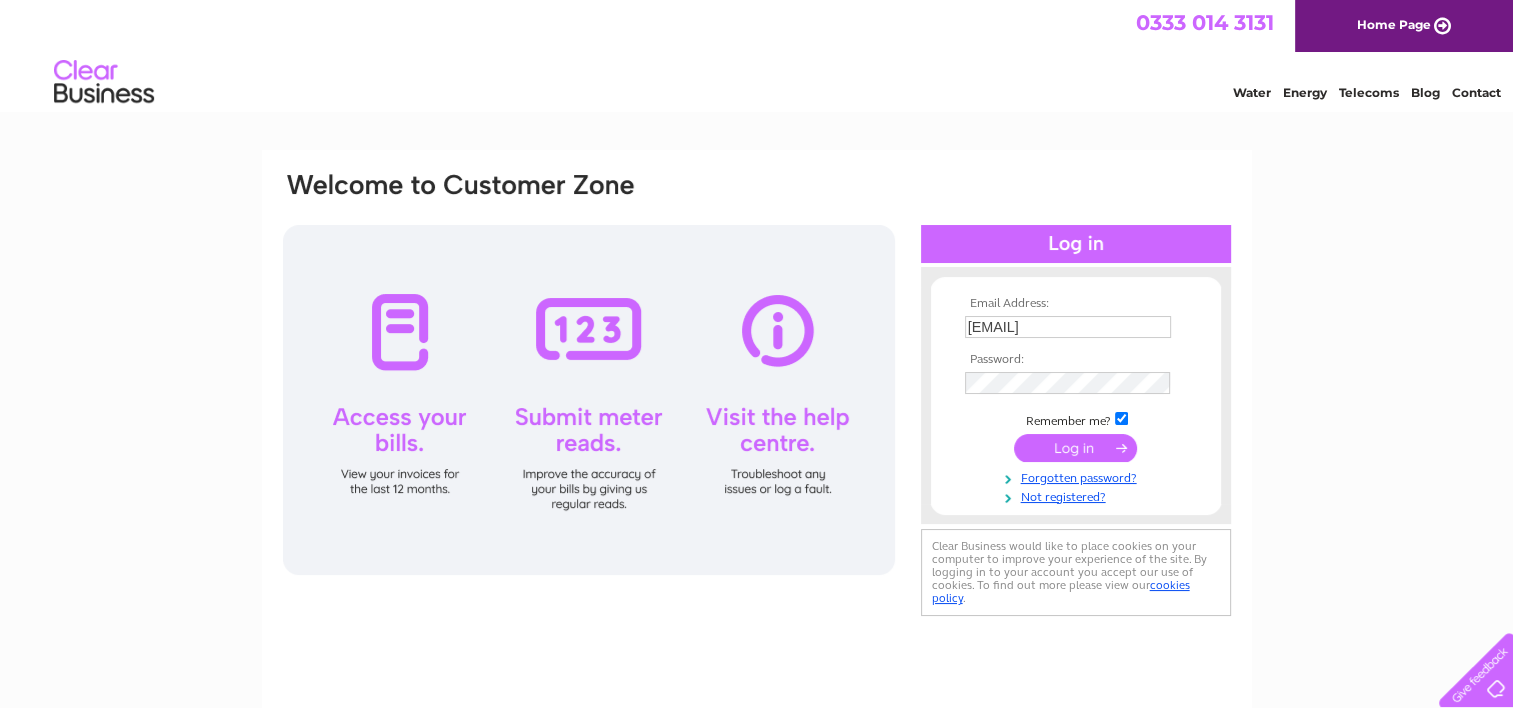 click at bounding box center (1075, 448) 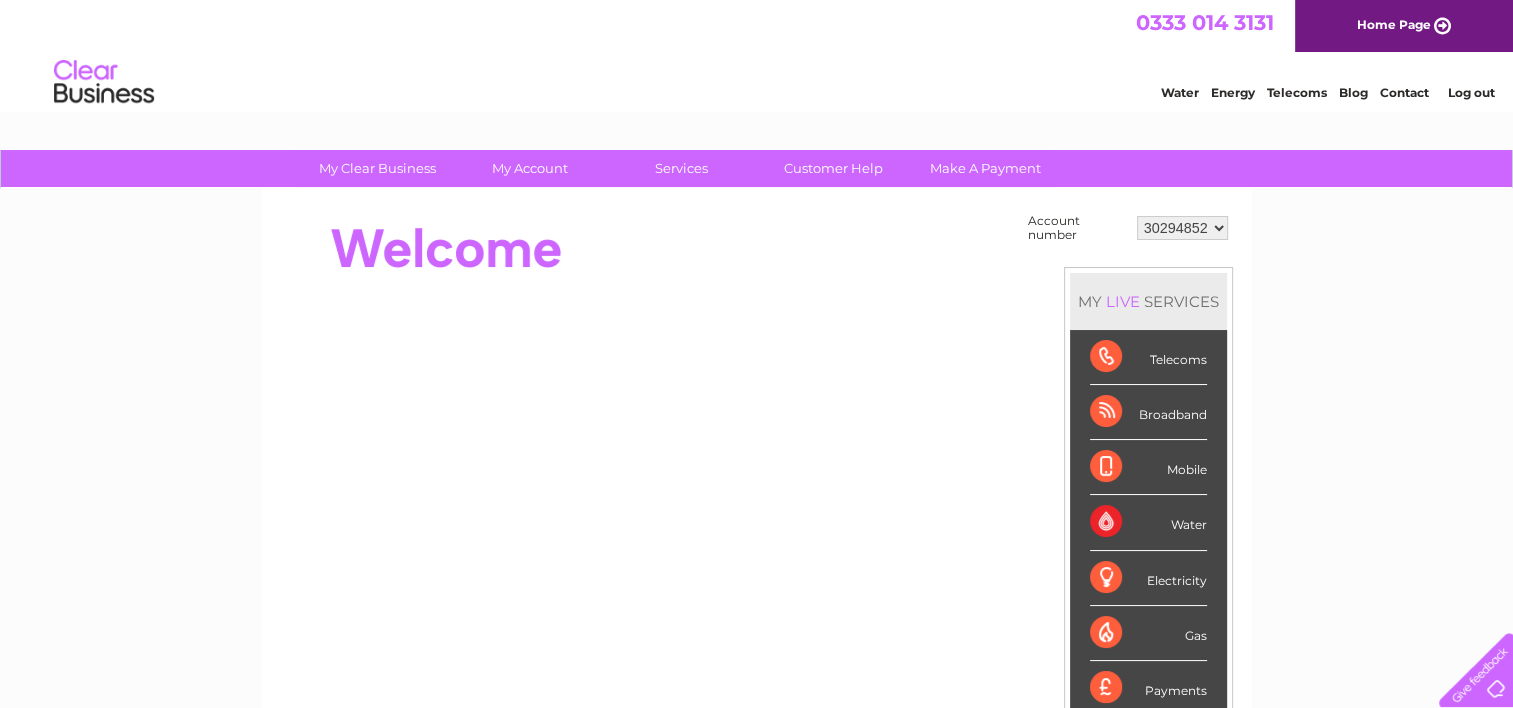 scroll, scrollTop: 0, scrollLeft: 0, axis: both 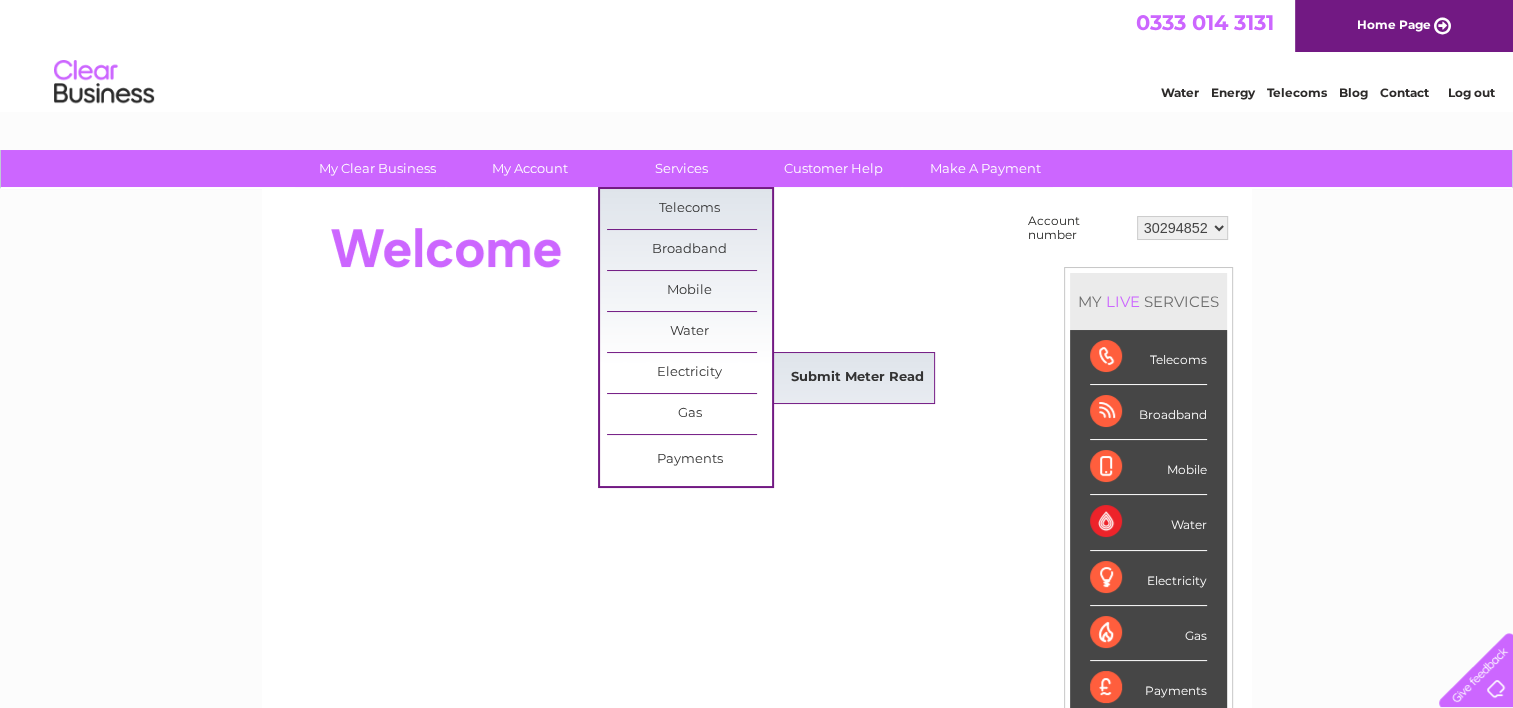 click on "Submit Meter Read" at bounding box center (857, 378) 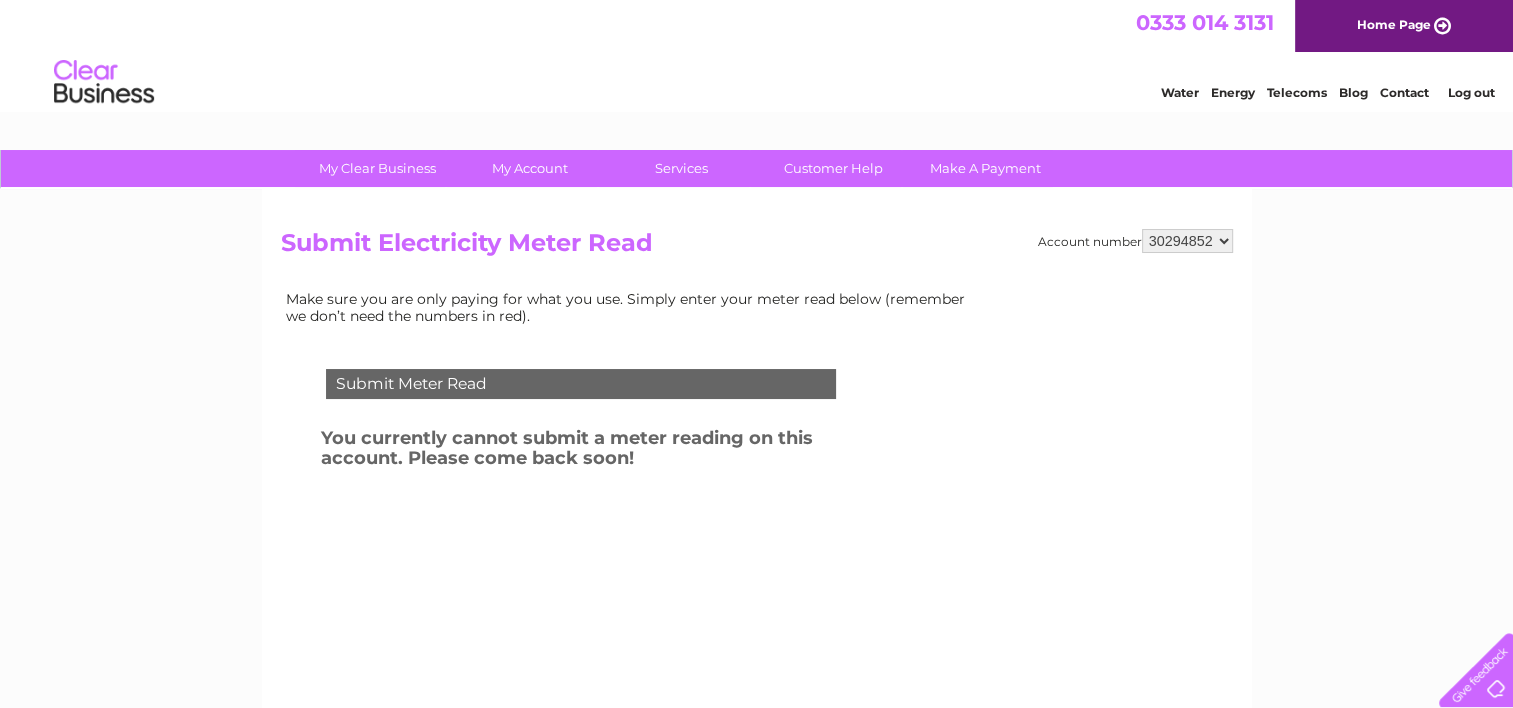 scroll, scrollTop: 0, scrollLeft: 0, axis: both 